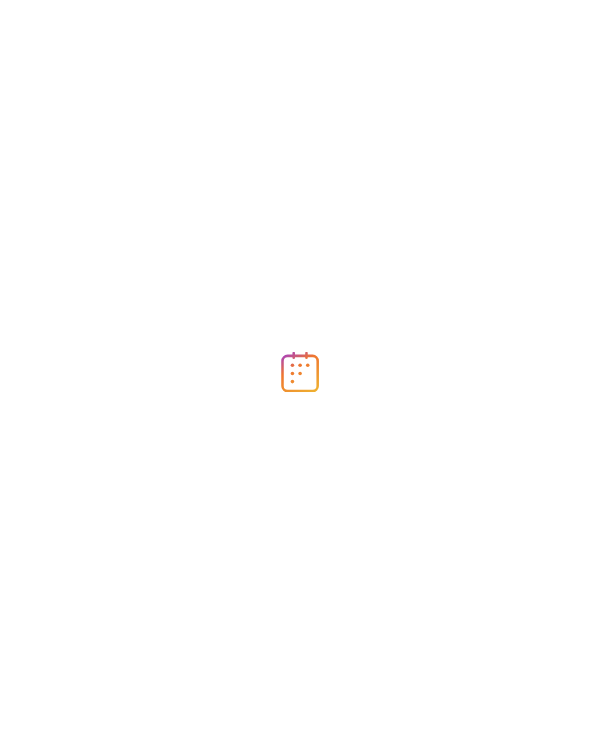 scroll, scrollTop: 0, scrollLeft: 0, axis: both 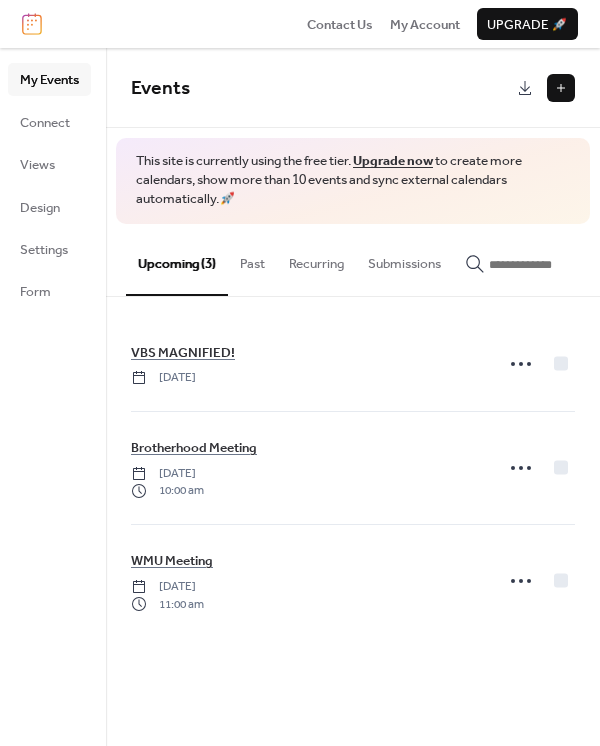 click at bounding box center (561, 88) 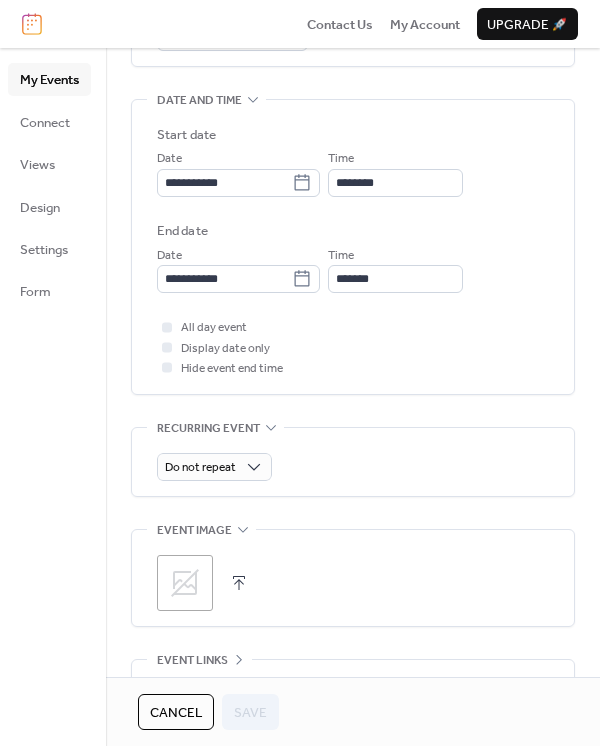 scroll, scrollTop: 583, scrollLeft: 0, axis: vertical 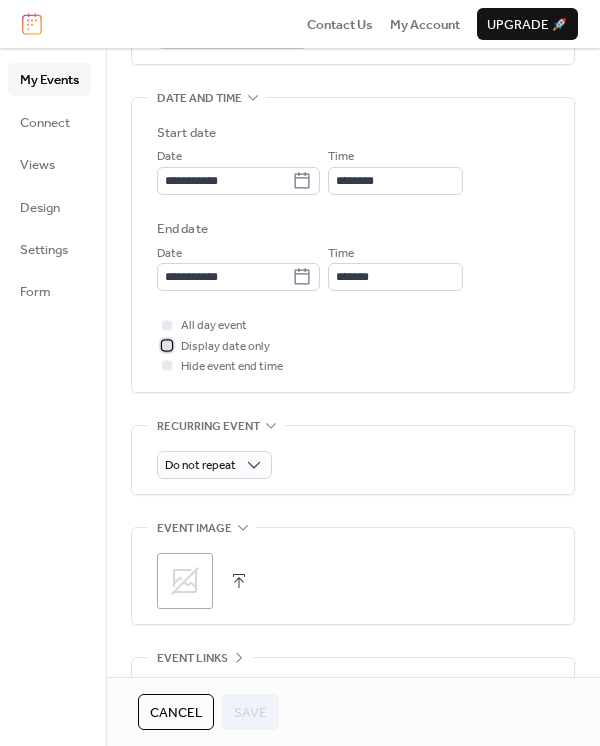 click at bounding box center (167, 345) 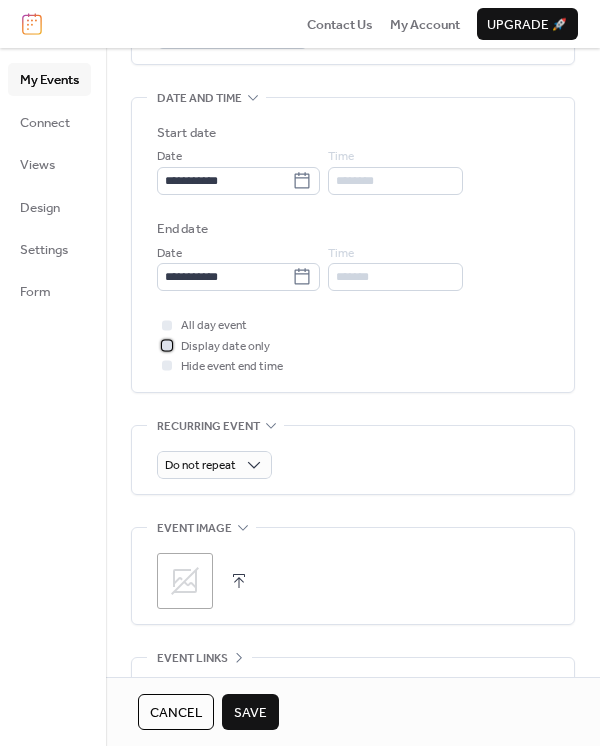 click at bounding box center (167, 345) 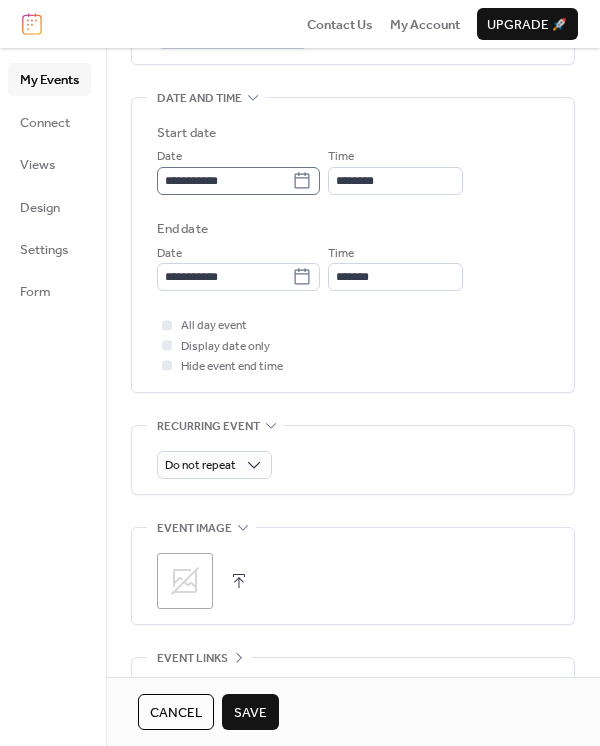 click 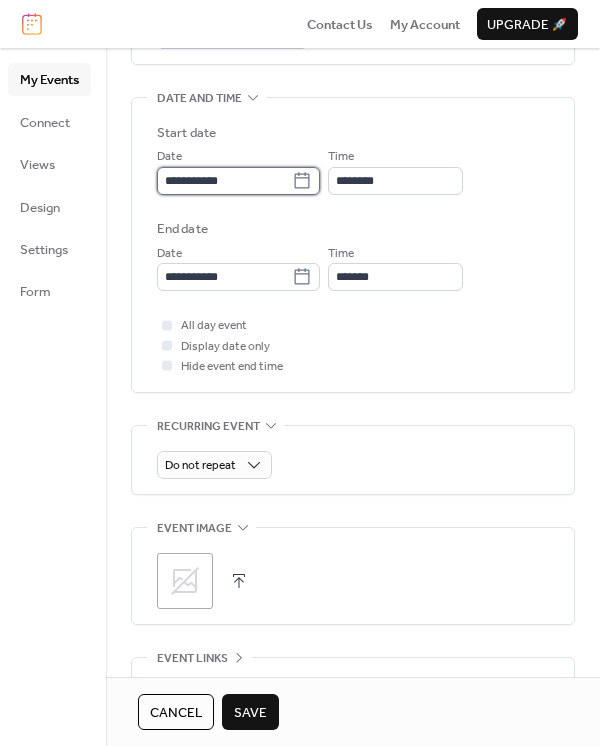 click on "**********" at bounding box center (224, 181) 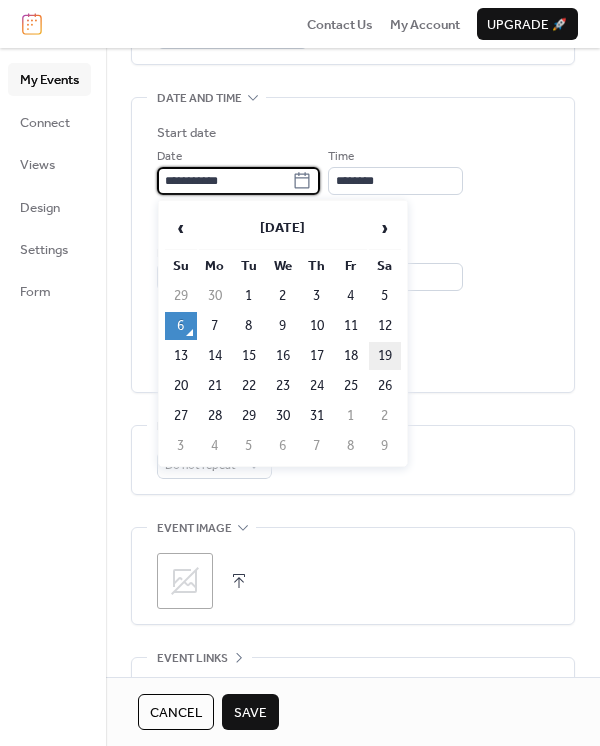 click on "19" at bounding box center [385, 356] 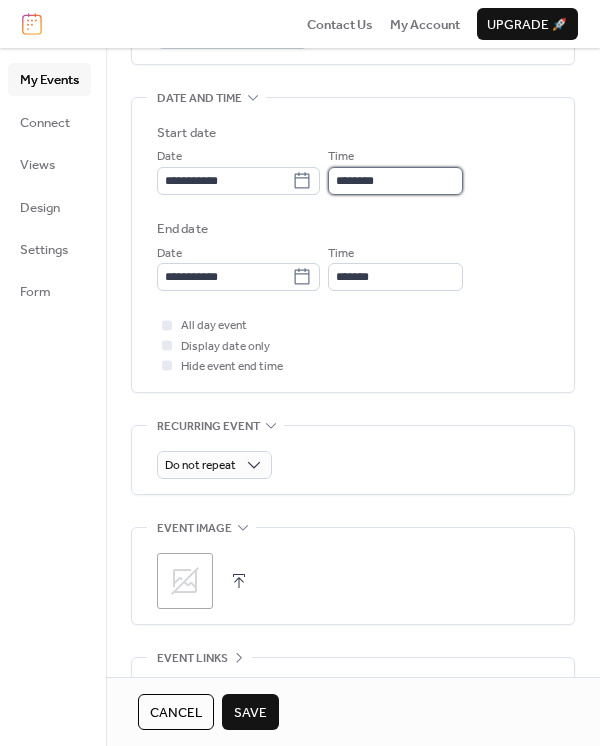 click on "********" at bounding box center (395, 181) 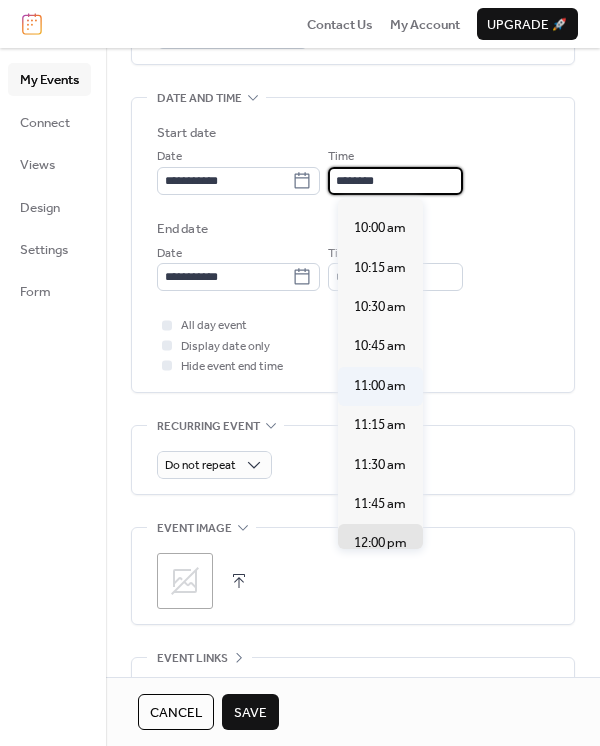 scroll, scrollTop: 1544, scrollLeft: 0, axis: vertical 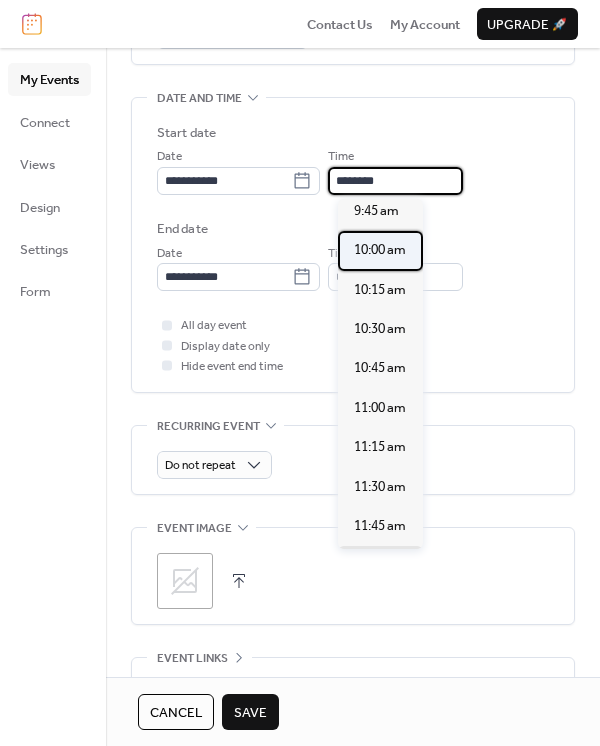 click on "10:00 am" at bounding box center [380, 250] 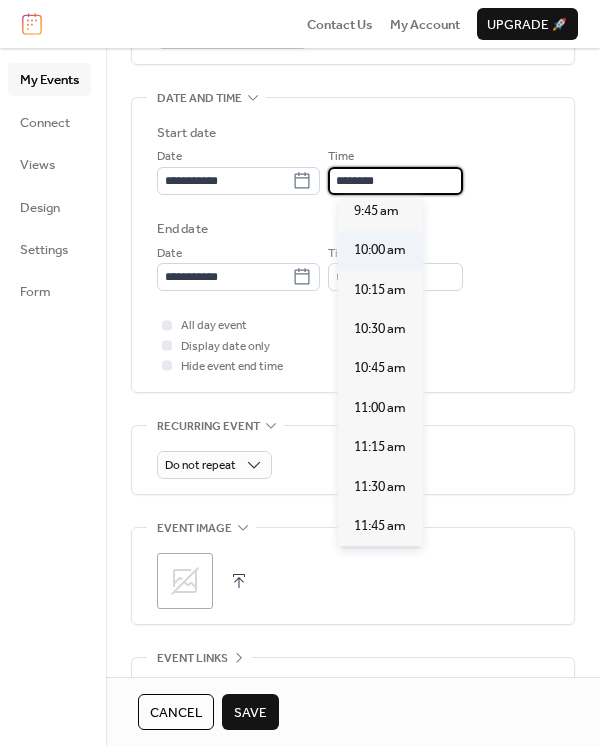 type on "********" 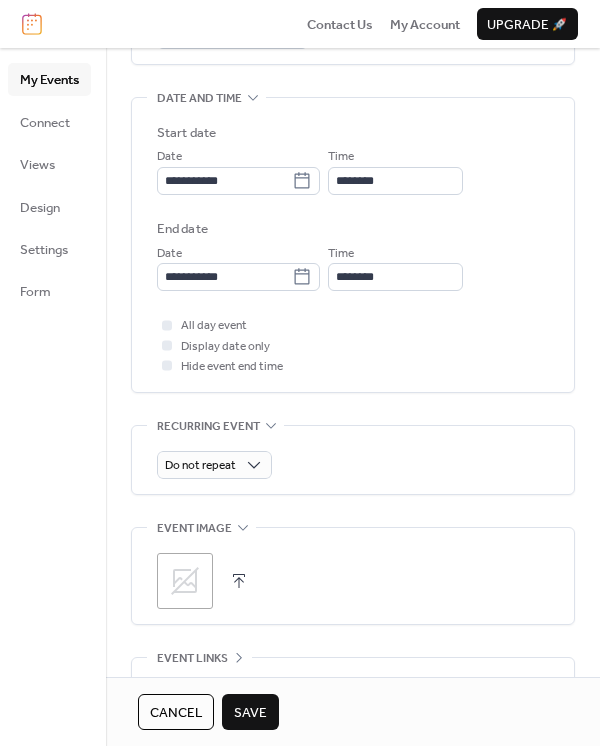 click at bounding box center [239, 581] 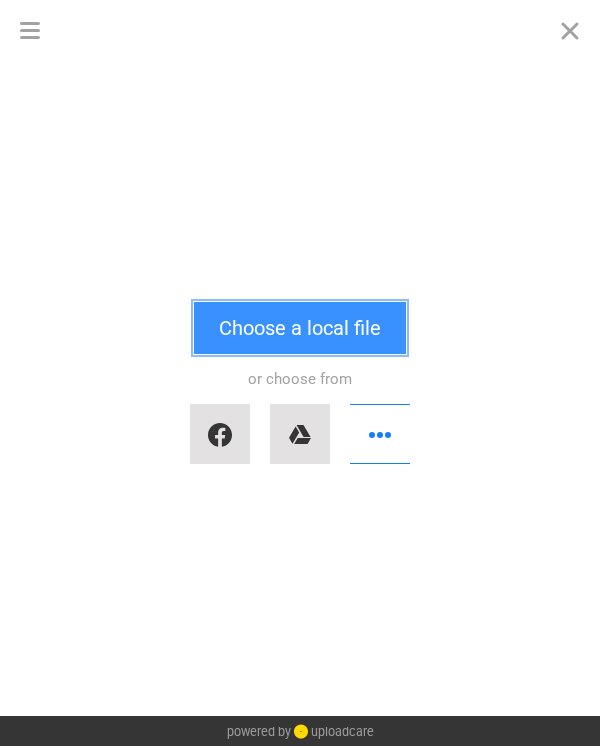 click on "Choose a local file" at bounding box center (300, 328) 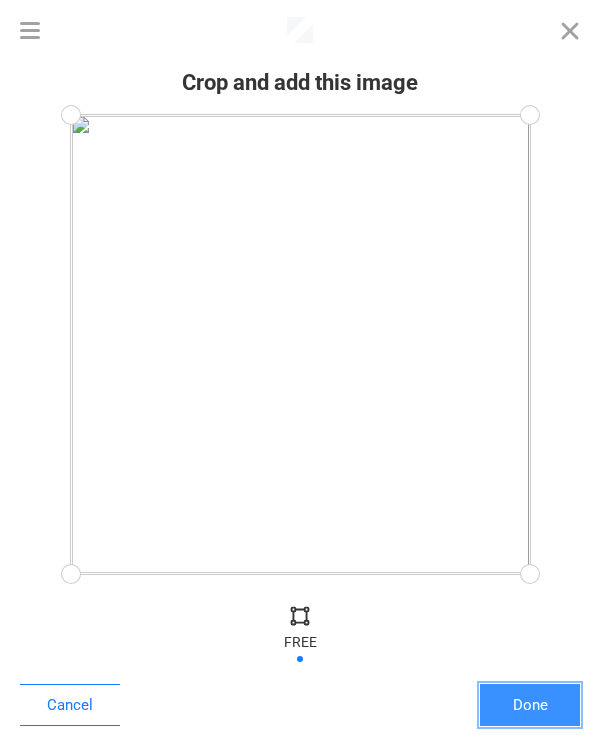 click on "Done" at bounding box center [530, 705] 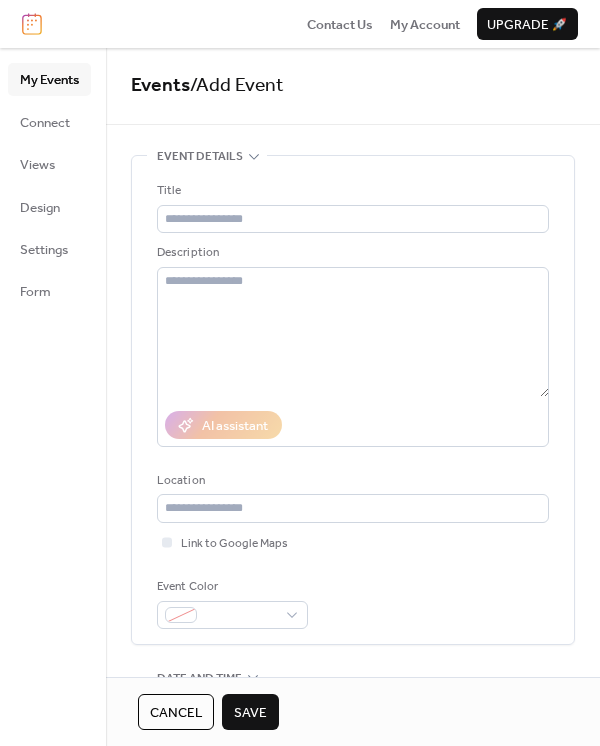 scroll, scrollTop: 0, scrollLeft: 0, axis: both 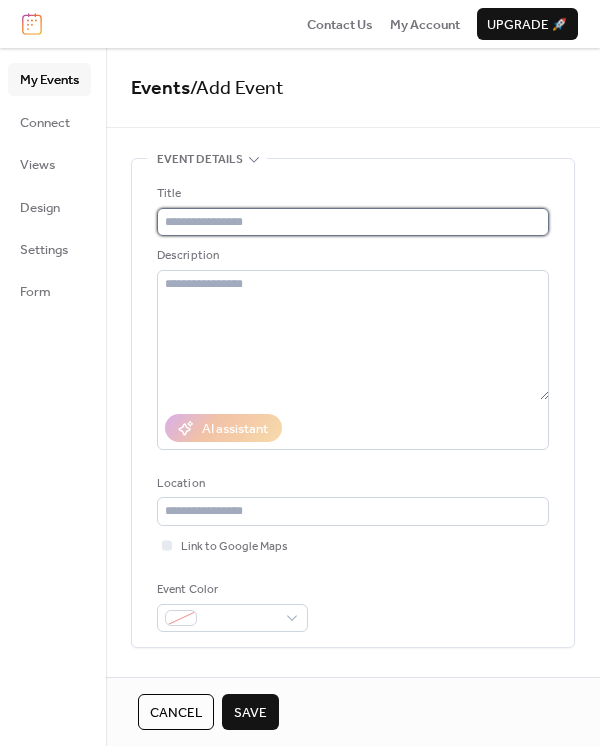 click at bounding box center (353, 222) 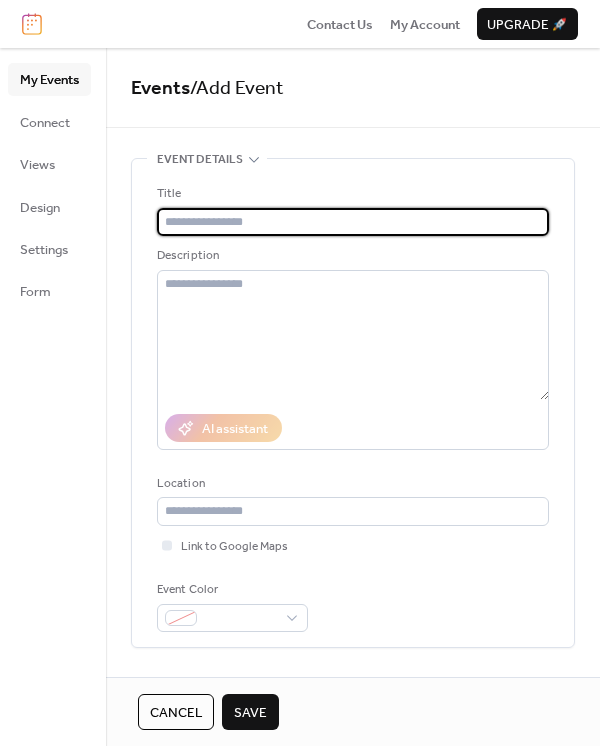 type on "*" 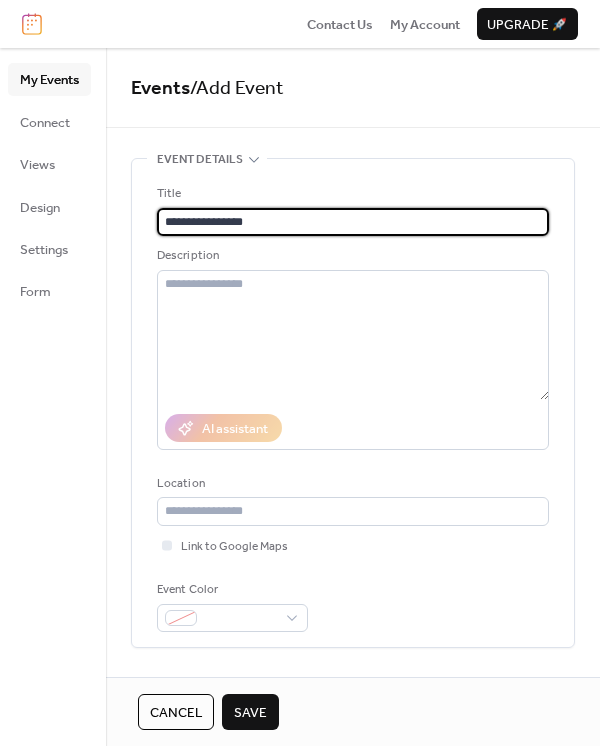 click on "**********" at bounding box center [353, 222] 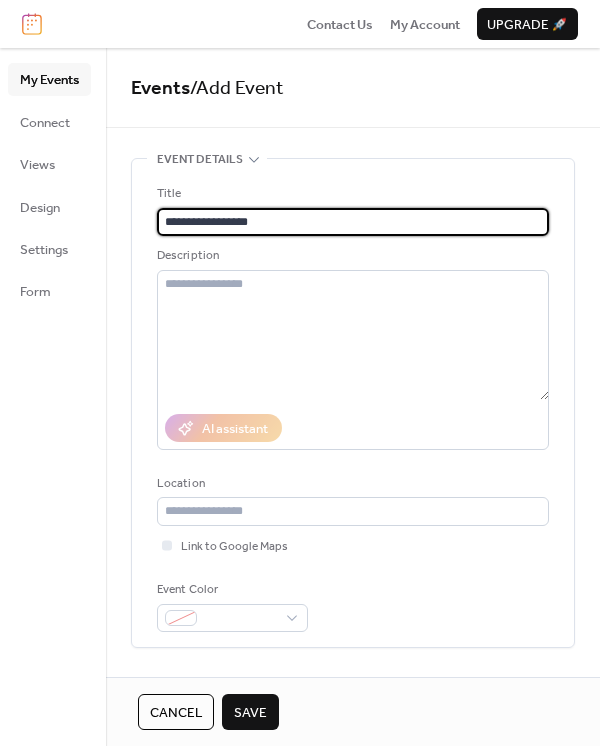 type on "**********" 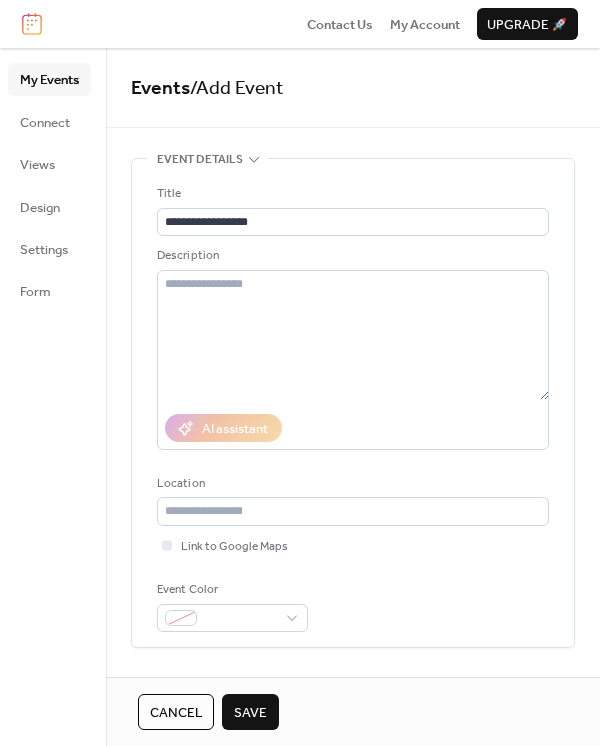 click on "Save" at bounding box center [250, 713] 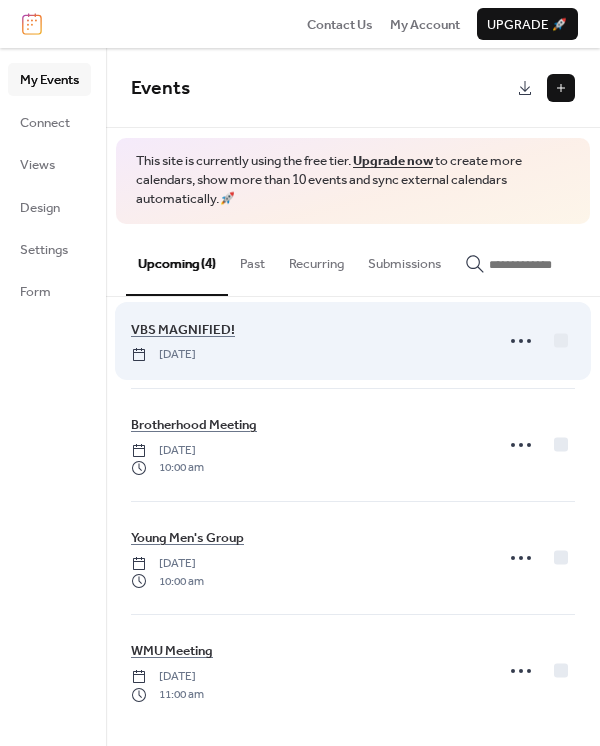 scroll, scrollTop: 28, scrollLeft: 0, axis: vertical 